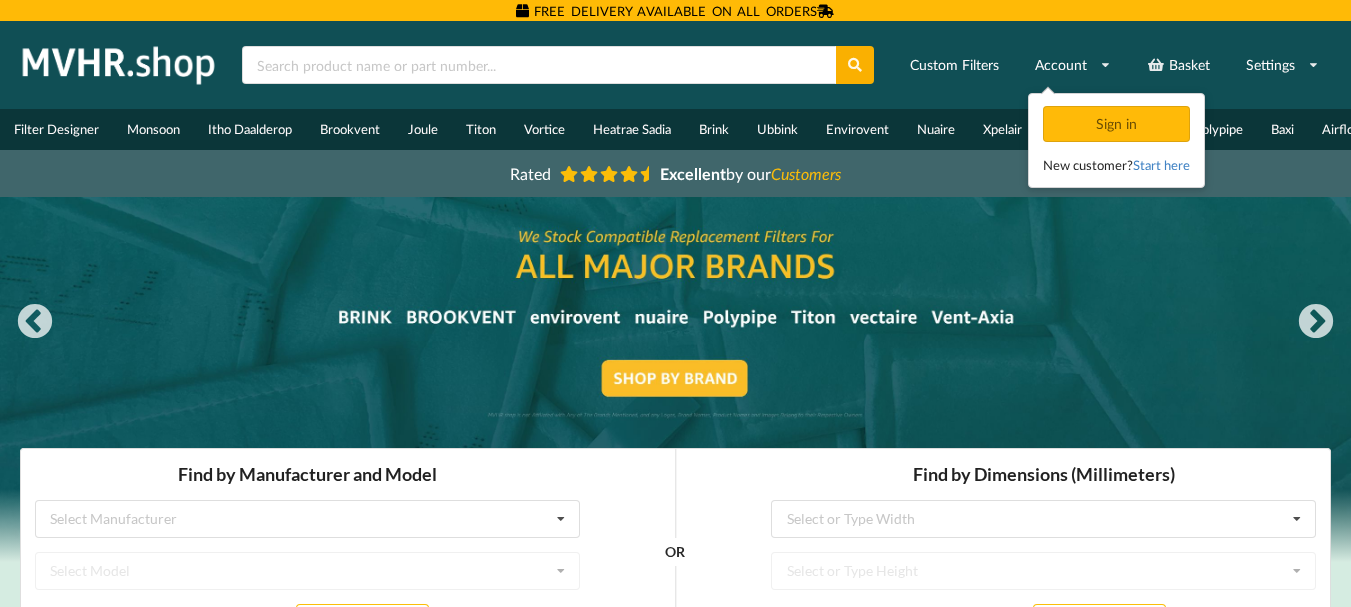 scroll, scrollTop: 0, scrollLeft: 0, axis: both 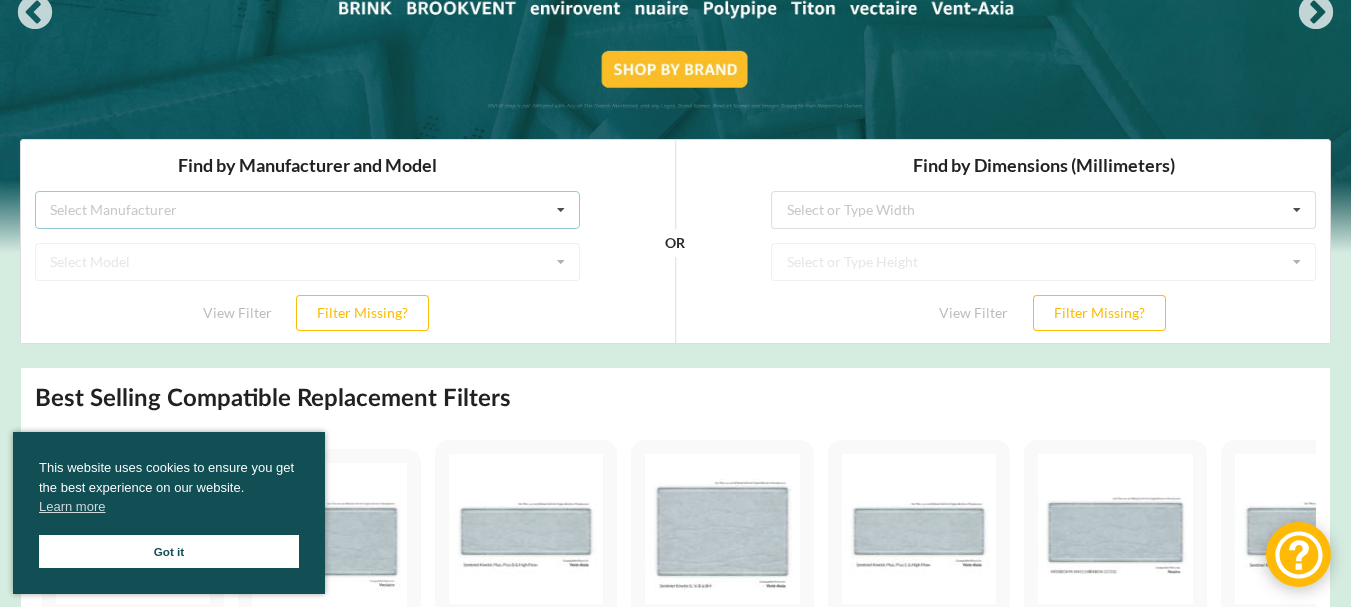 click on "Select Manufacturer Airflow Brink Brookvent Domus Envirovent Flakt Heatrae Sadia Itho Daalderop Joule Monsoon Nuaire Polypipe Titon Ubbink Vectaire Vent-Axia Vortice Xpelair" at bounding box center (307, 209) 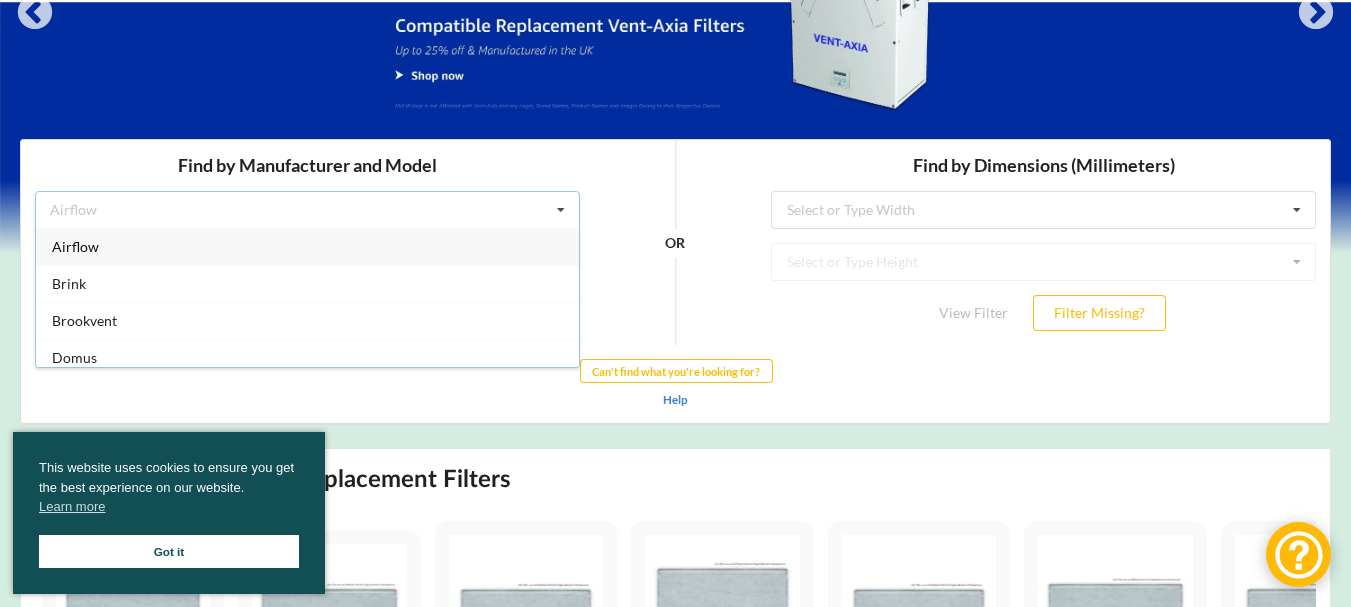 scroll, scrollTop: 9, scrollLeft: 0, axis: vertical 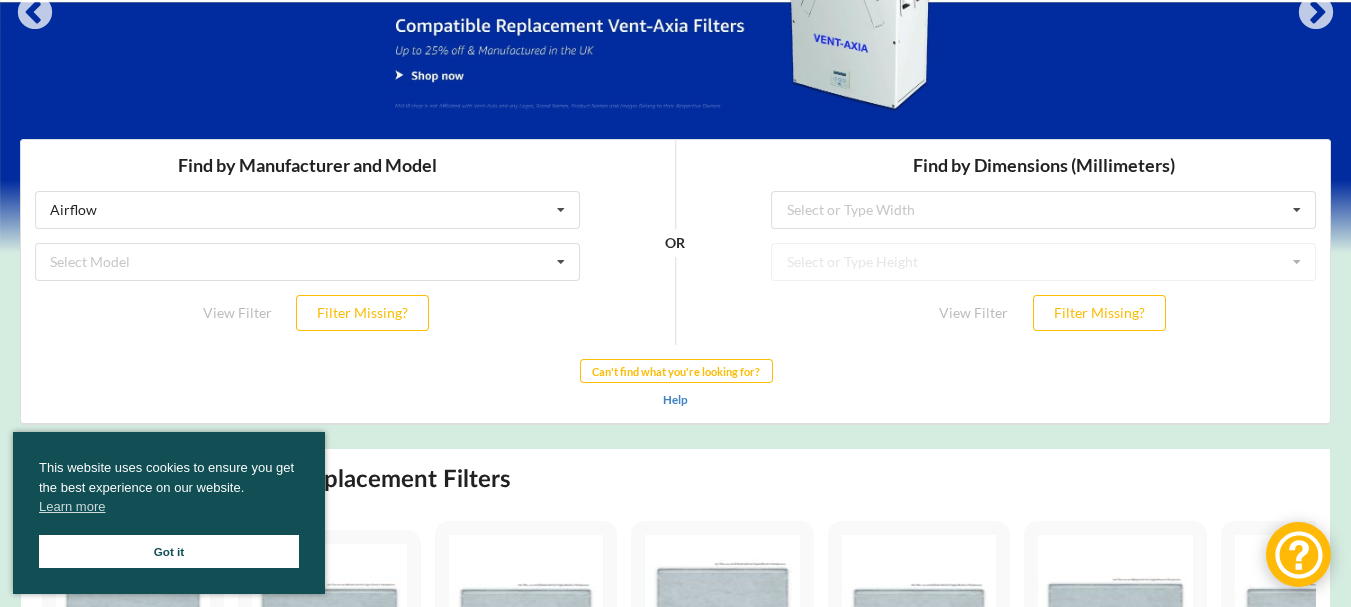 click on "Got it" at bounding box center (169, 551) 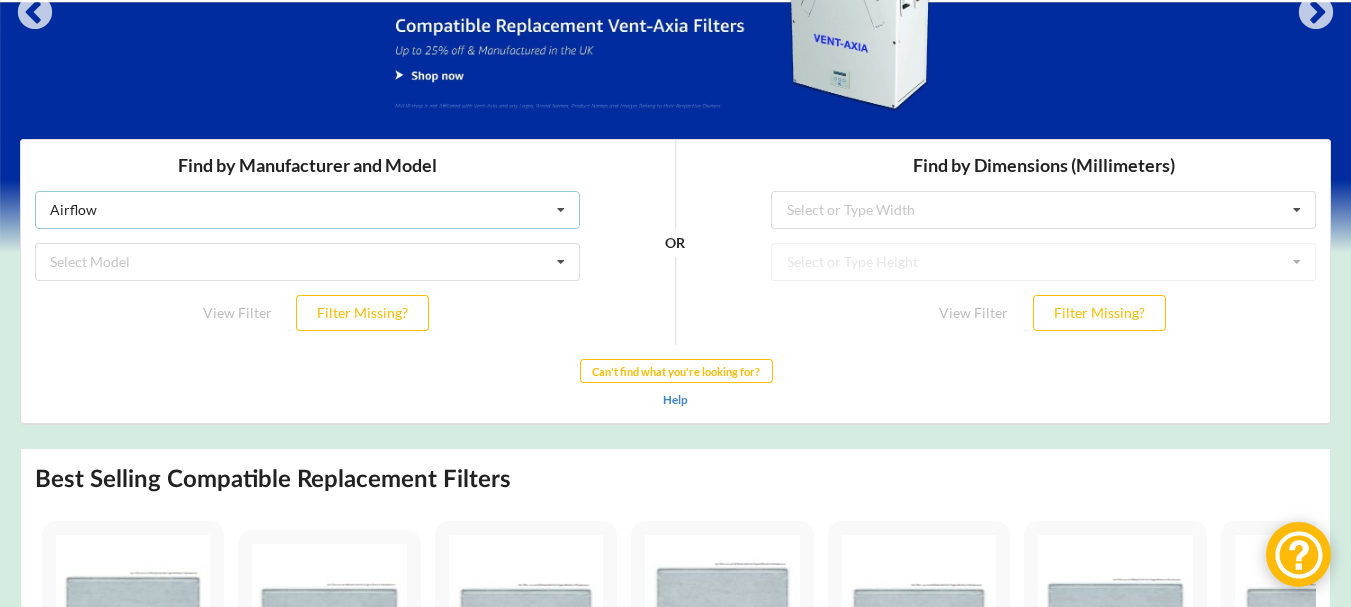 click at bounding box center (561, 209) 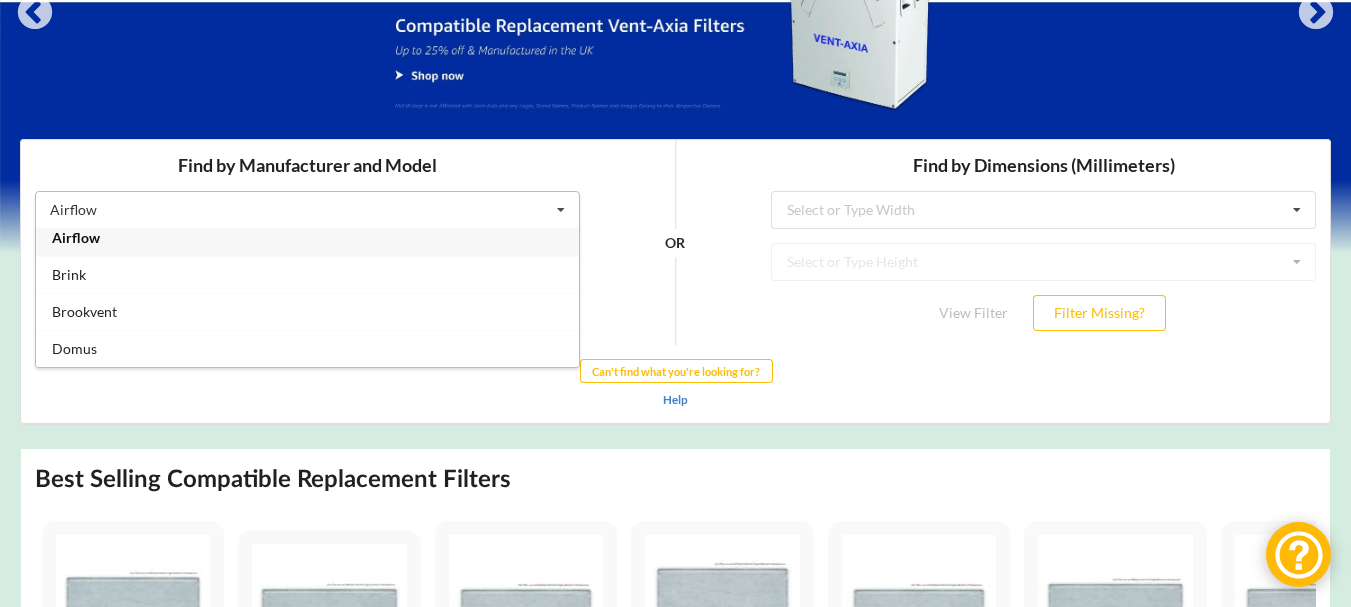 scroll, scrollTop: 0, scrollLeft: 0, axis: both 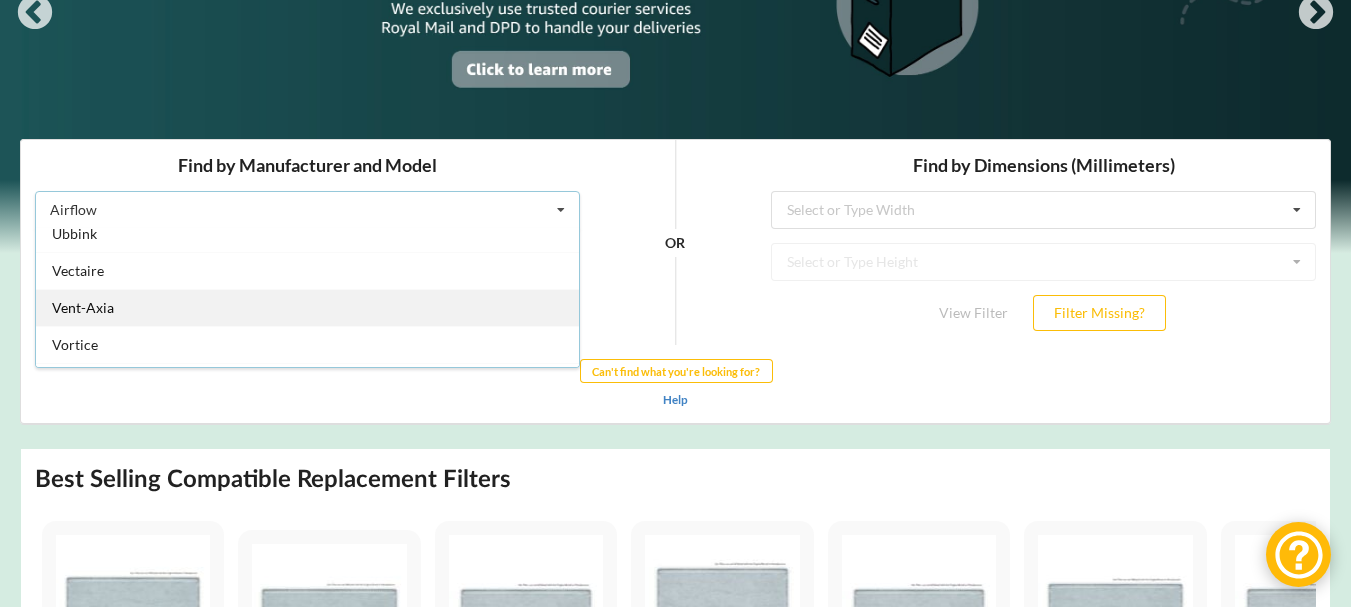 click on "Vent-Axia" at bounding box center [307, 306] 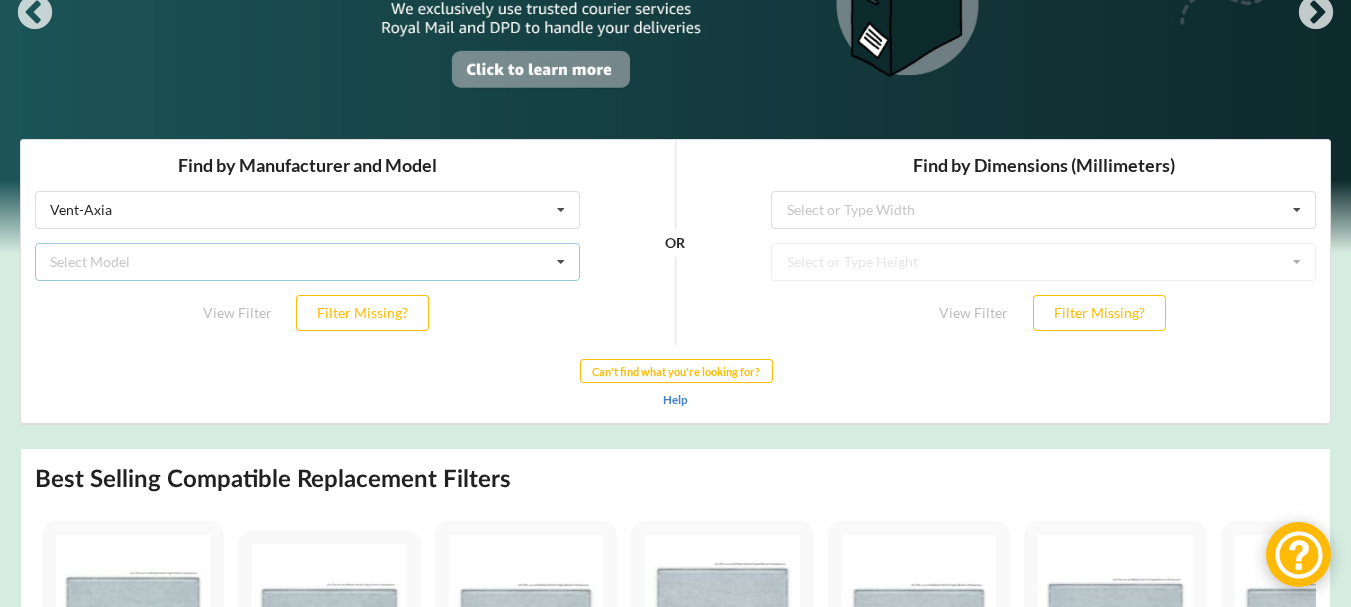 click on "Select Model Air Minder 290 Air Minder 290 Midi Air Minder 290FB Air Minder 400 Air Minder 400FB AM Plus Maxi FB AM Plus Midi F AM Plus Midi FB HR 400 HR200WJ HR200WK HR204 HR250 HRE 275 HRE 350 HRE 350B Lo Carbon Sentinel Kinetic CWH L Lo-Carbon Astra Lo-Carbon HR204 Lo-Carbon Sentinel Kinetic 230 Lo-Carbon Sentinel Kinetic Advance Lo-Carbon Sentinel Kinetic B Lo-Carbon Sentinel Kinetic BH Lo-Carbon Sentinel Kinetic Cooker Hood B Lo-Carbon Sentinel Kinetic Cooker Hood BH Lo-Carbon Sentinel Kinetic Cooker Hood E Lo-Carbon Sentinel Kinetic Cooker Hood V Lo-Carbon Sentinel Kinetic CSH L Lo-Carbon Sentinel Kinetic CSH L SELV Lo-Carbon Sentinel Kinetic CSH R Lo-Carbon Sentinel Kinetic CSH R SELV Lo-Carbon Sentinel Kinetic CWH L SELV Lo-Carbon Sentinel Kinetic CWH R Lo-Carbon Sentinel Kinetic CWH R SELV Lo-Carbon Sentinel Kinetic E Lo-Carbon Sentinel Kinetic F Lo-Carbon Sentinel Kinetic FH Lo-Carbon Sentinel Kinetic V LoWatt HR204 Sentinel Econiq S Sentinel Econiq SC Sentinel Econiq SCP LH Sentinel Econiq SCP RH" at bounding box center (307, 261) 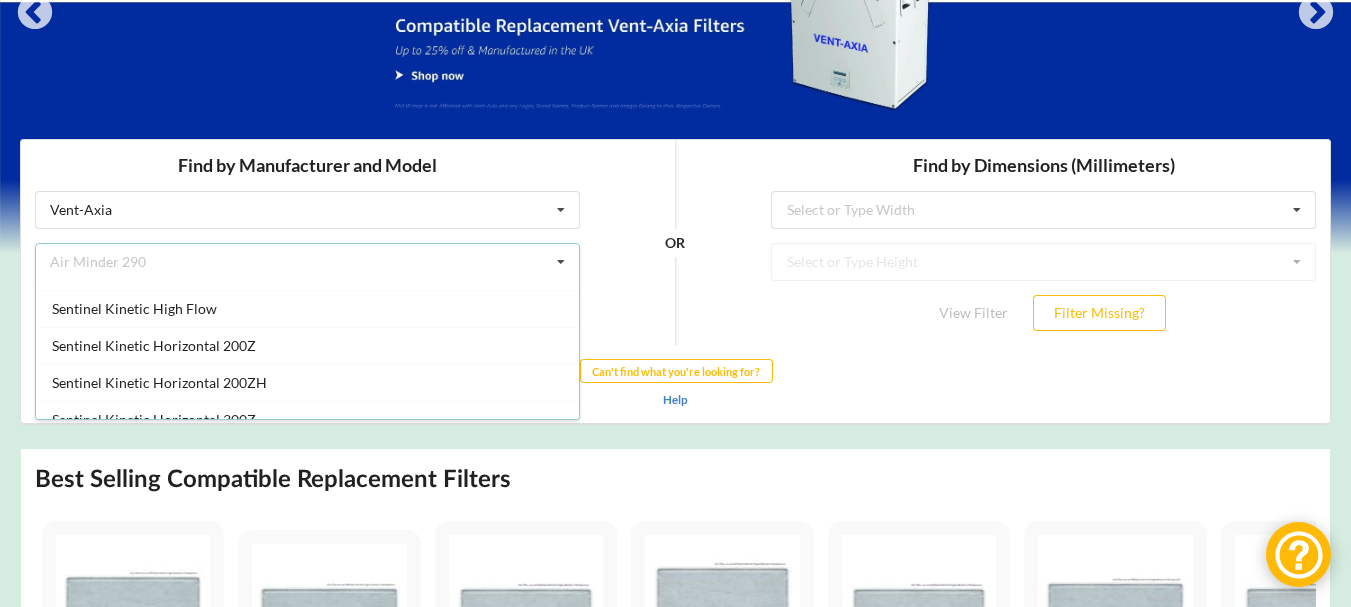 scroll, scrollTop: 1598, scrollLeft: 0, axis: vertical 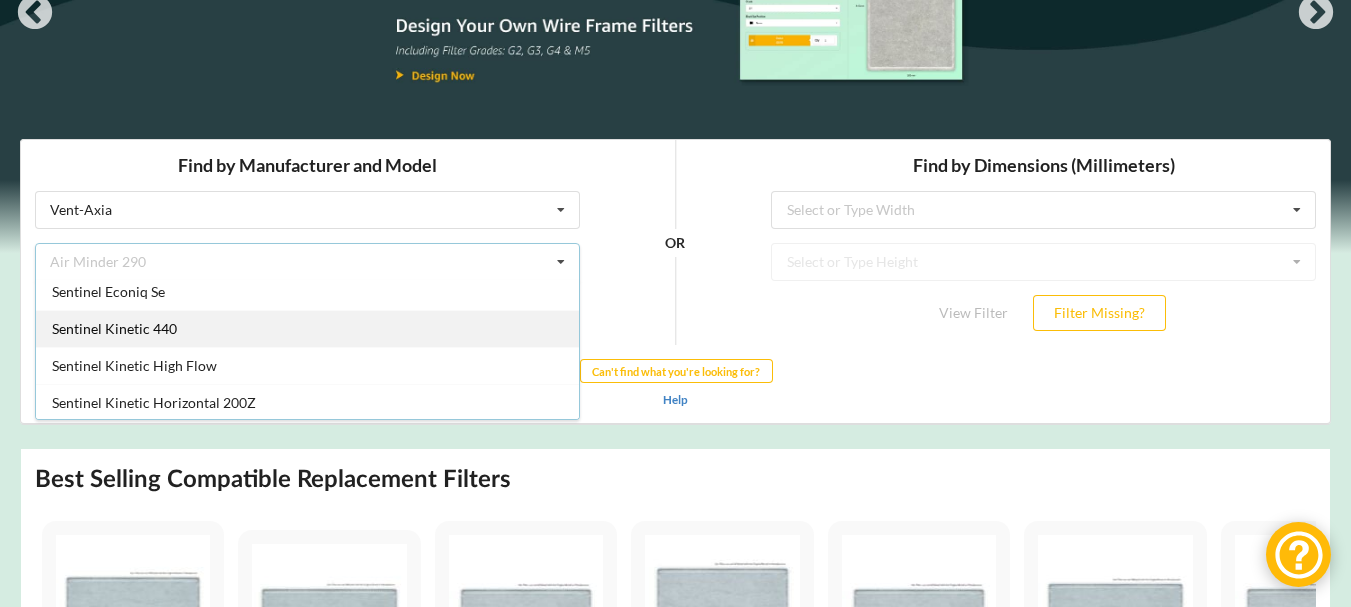 click on "Sentinel Kinetic 440" at bounding box center [307, 327] 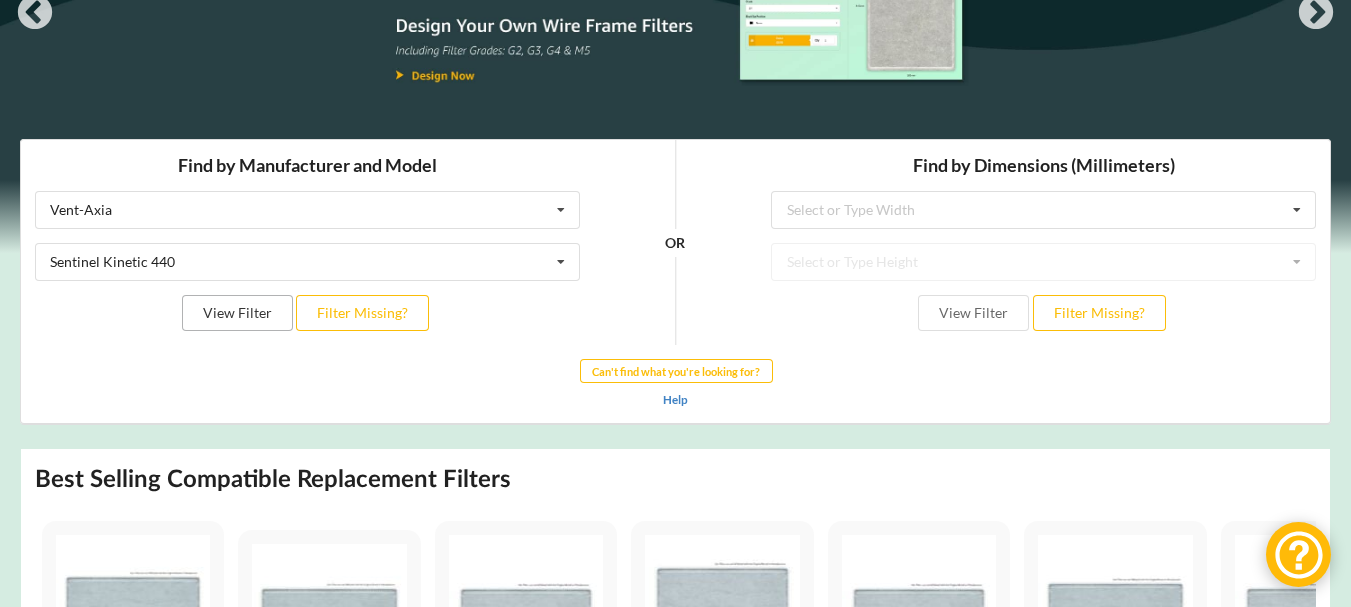 click on "View Filter" at bounding box center (237, 312) 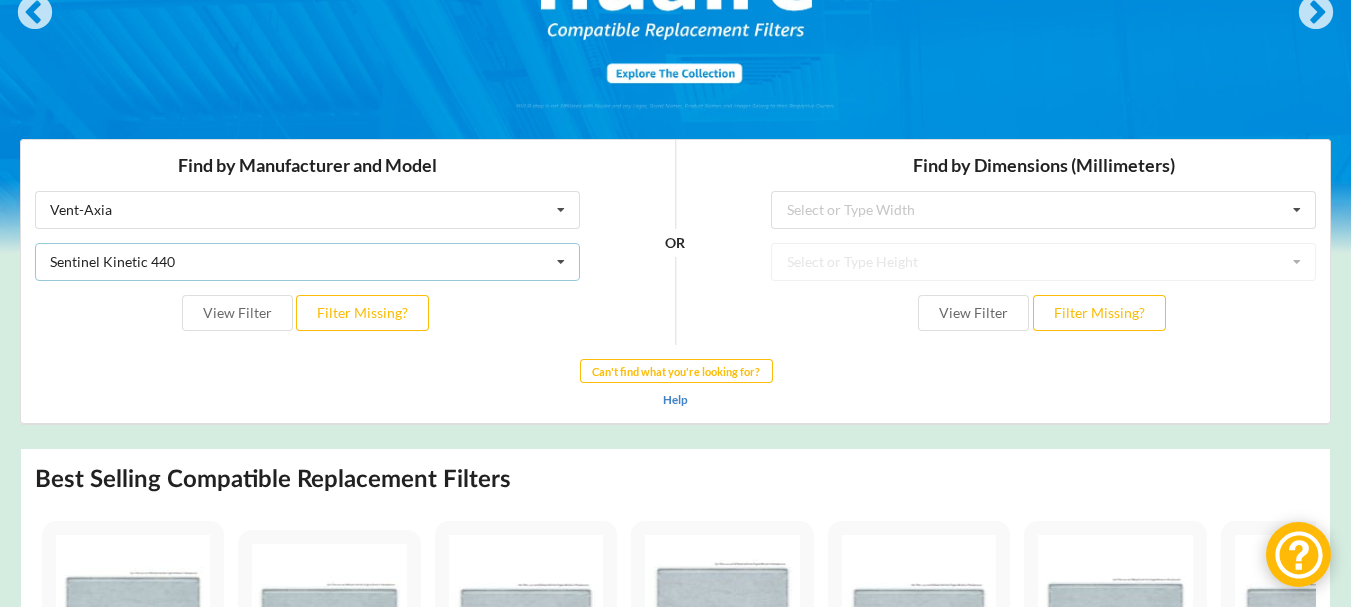 click at bounding box center (561, 261) 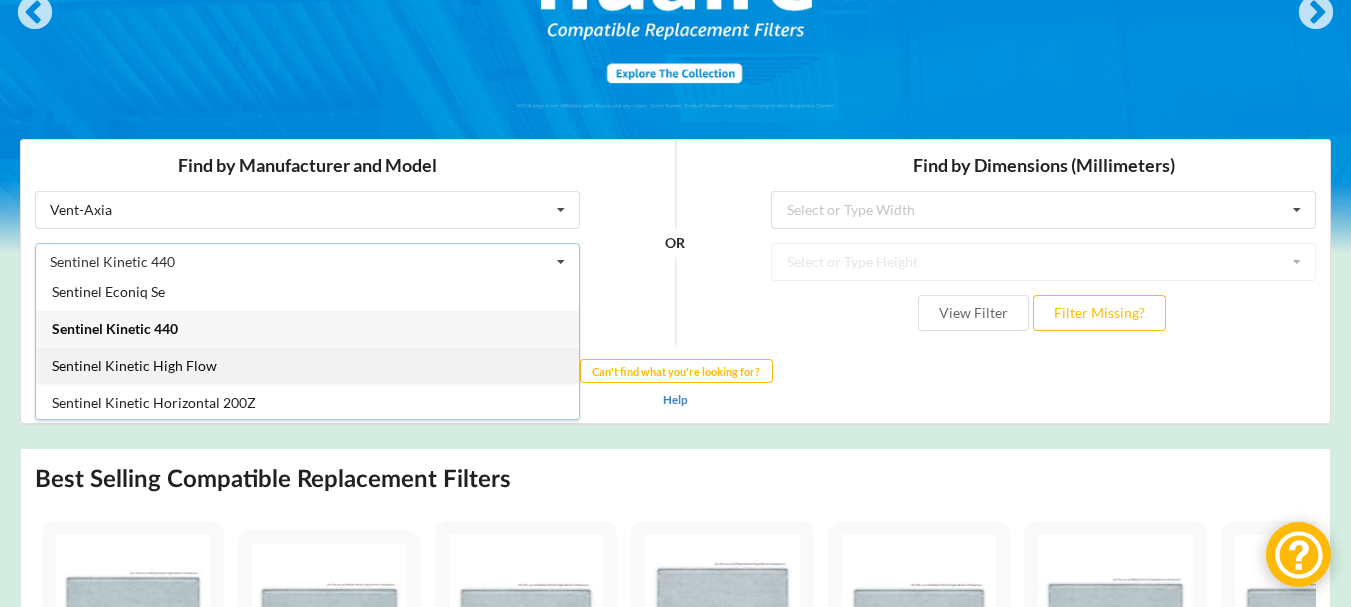 click on "Sentinel Kinetic High Flow" at bounding box center [307, 364] 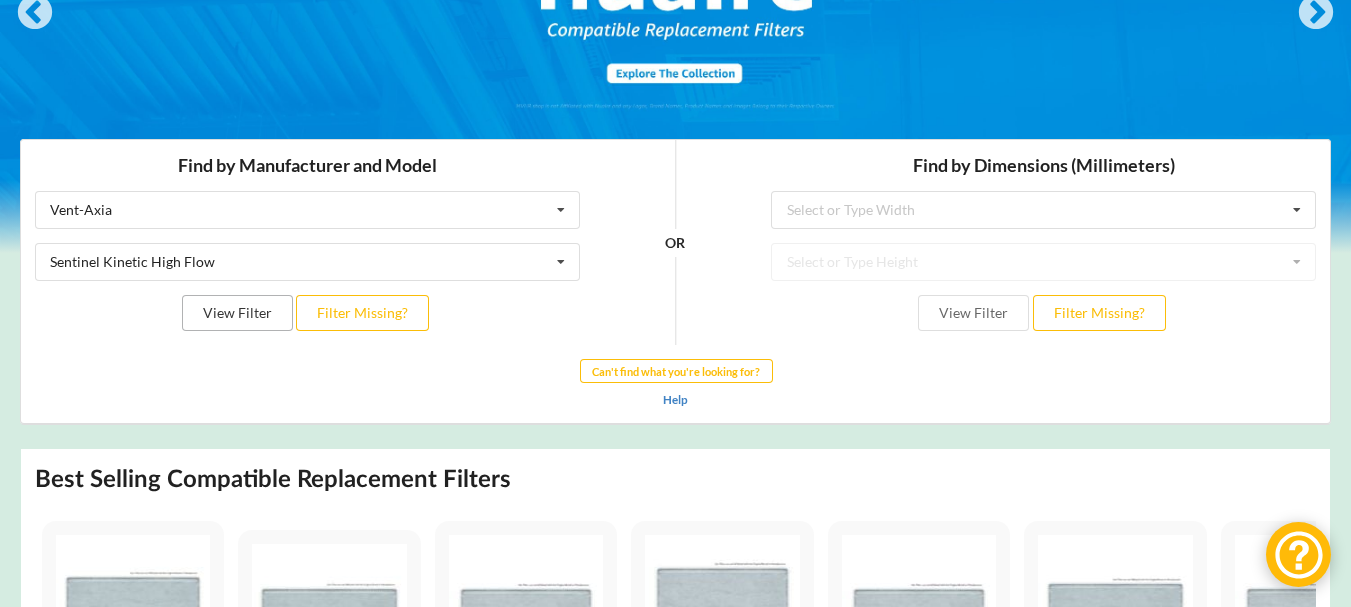 click on "View Filter" at bounding box center (237, 312) 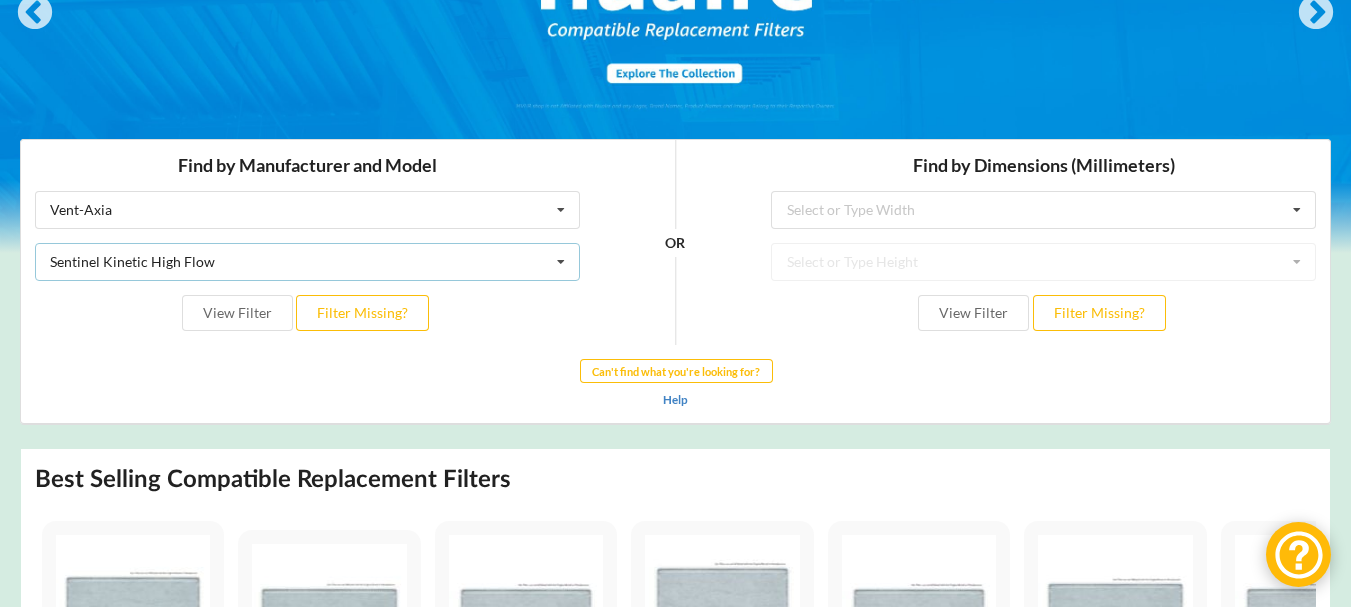 click on "Sentinel Kinetic High Flow Air Minder 290 Air Minder 290 Midi Air Minder 290FB Air Minder 400 Air Minder 400FB AM Plus Maxi FB AM Plus Midi F AM Plus Midi FB HR 400 HR200WJ HR200WK HR204 HR250 HRE 275 HRE 350 HRE 350B Lo Carbon Sentinel Kinetic CWH L Lo-Carbon Astra Lo-Carbon HR204 Lo-Carbon Sentinel Kinetic 230 Lo-Carbon Sentinel Kinetic Advance Lo-Carbon Sentinel Kinetic B Lo-Carbon Sentinel Kinetic BH Lo-Carbon Sentinel Kinetic Cooker Hood B Lo-Carbon Sentinel Kinetic Cooker Hood BH Lo-Carbon Sentinel Kinetic Cooker Hood E Lo-Carbon Sentinel Kinetic Cooker Hood V Lo-Carbon Sentinel Kinetic CSH L Lo-Carbon Sentinel Kinetic CSH L SELV Lo-Carbon Sentinel Kinetic CSH R Lo-Carbon Sentinel Kinetic CSH R SELV Lo-Carbon Sentinel Kinetic CWH L SELV Lo-Carbon Sentinel Kinetic CWH R Lo-Carbon Sentinel Kinetic CWH R SELV Lo-Carbon Sentinel Kinetic E Lo-Carbon Sentinel Kinetic F Lo-Carbon Sentinel Kinetic FH Lo-Carbon Sentinel Kinetic V LoWatt HR204 Sentinel Econiq S Sentinel Econiq SC Sentinel Econiq SCP LH WR204" at bounding box center (307, 261) 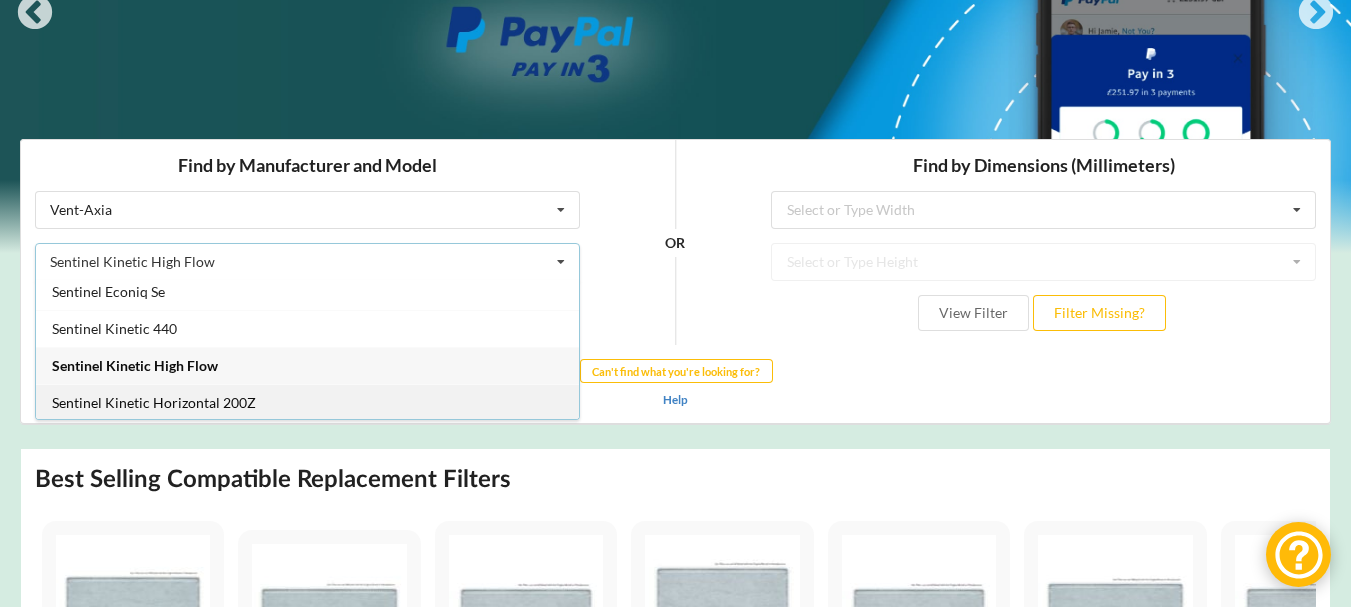 click on "Sentinel Kinetic Horizontal 200Z" at bounding box center [307, 401] 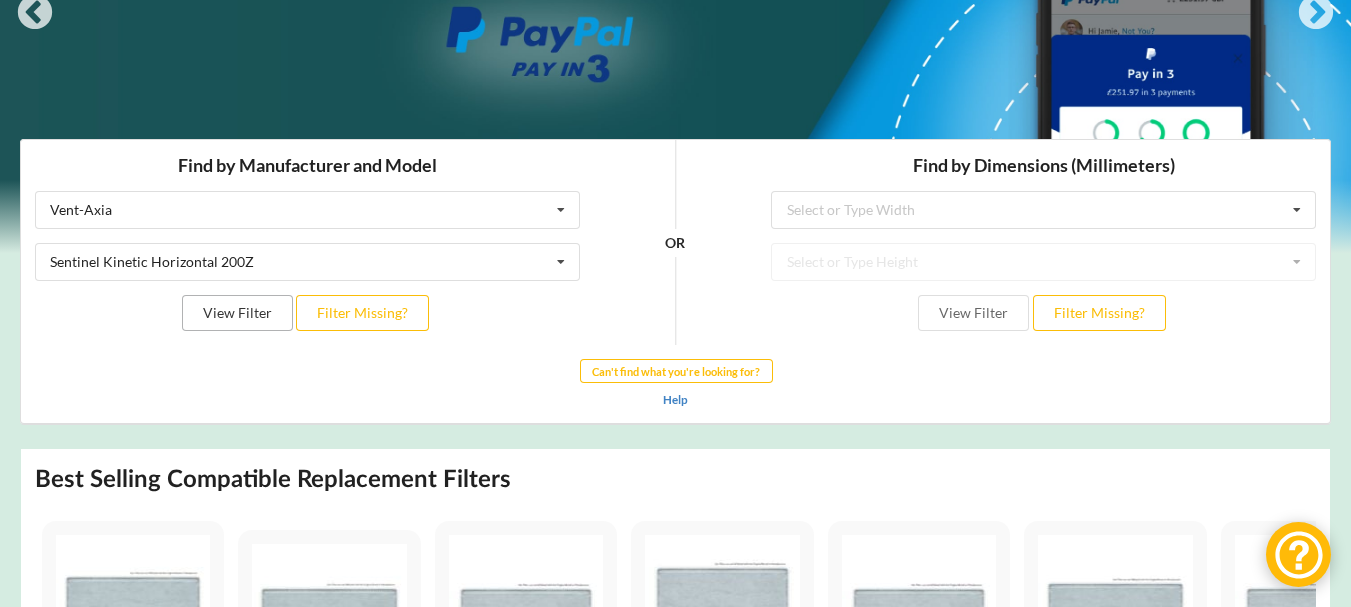click on "View Filter" at bounding box center (237, 312) 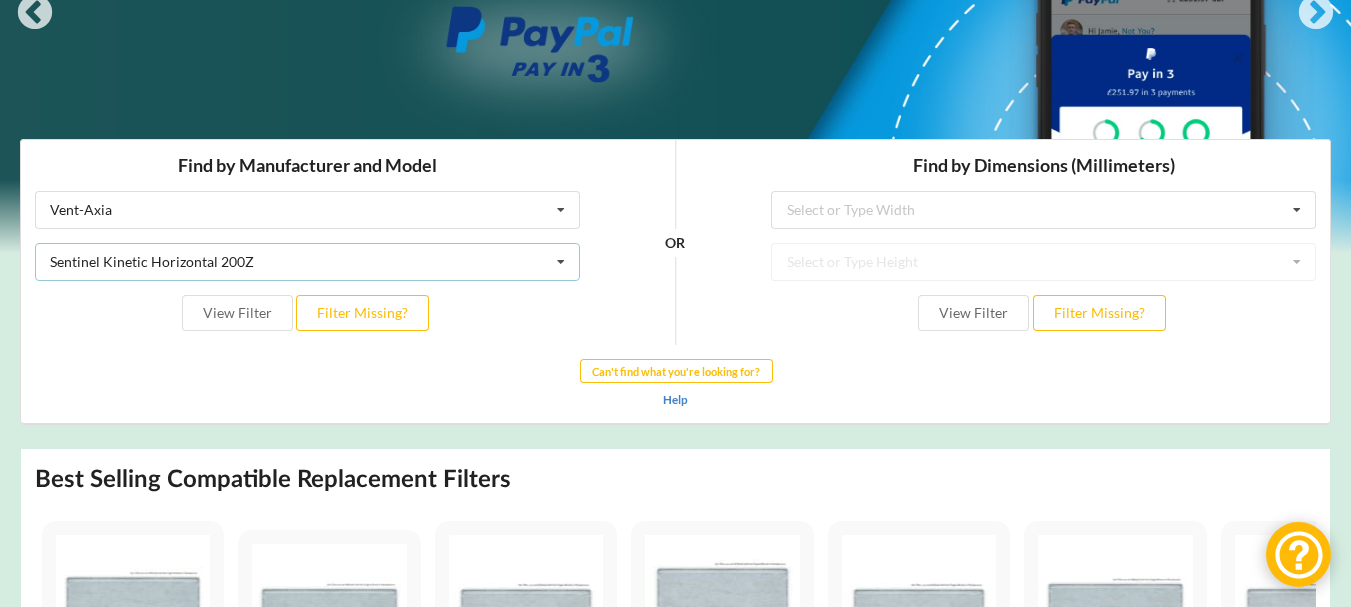 click on "Sentinel Kinetic Horizontal 200Z Air Minder 290 Air Minder 290 Midi Air Minder 290FB Air Minder 400 Air Minder 400FB AM Plus Maxi FB AM Plus Midi F AM Plus Midi FB HR 400 HR200WJ HR200WK HR204 HR250 HRE 275 HRE 350 HRE 350B Lo Carbon Sentinel Kinetic CWH L Lo-Carbon Astra Lo-Carbon HR204 Lo-Carbon Sentinel Kinetic 230 Lo-Carbon Sentinel Kinetic Advance Lo-Carbon Sentinel Kinetic B Lo-Carbon Sentinel Kinetic BH Lo-Carbon Sentinel Kinetic Cooker Hood B Lo-Carbon Sentinel Kinetic Cooker Hood BH Lo-Carbon Sentinel Kinetic Cooker Hood E Lo-Carbon Sentinel Kinetic Cooker Hood V Lo-Carbon Sentinel Kinetic CSH L Lo-Carbon Sentinel Kinetic CSH L SELV Lo-Carbon Sentinel Kinetic CSH R Lo-Carbon Sentinel Kinetic CSH R SELV Lo-Carbon Sentinel Kinetic CWH L SELV Lo-Carbon Sentinel Kinetic CWH R Lo-Carbon Sentinel Kinetic CWH R SELV Lo-Carbon Sentinel Kinetic E Lo-Carbon Sentinel Kinetic F Lo-Carbon Sentinel Kinetic FH Lo-Carbon Sentinel Kinetic V LoWatt HR204 Sentinel Econiq S Sentinel Econiq SC Sentinel Econiq SCP LH" at bounding box center (307, 261) 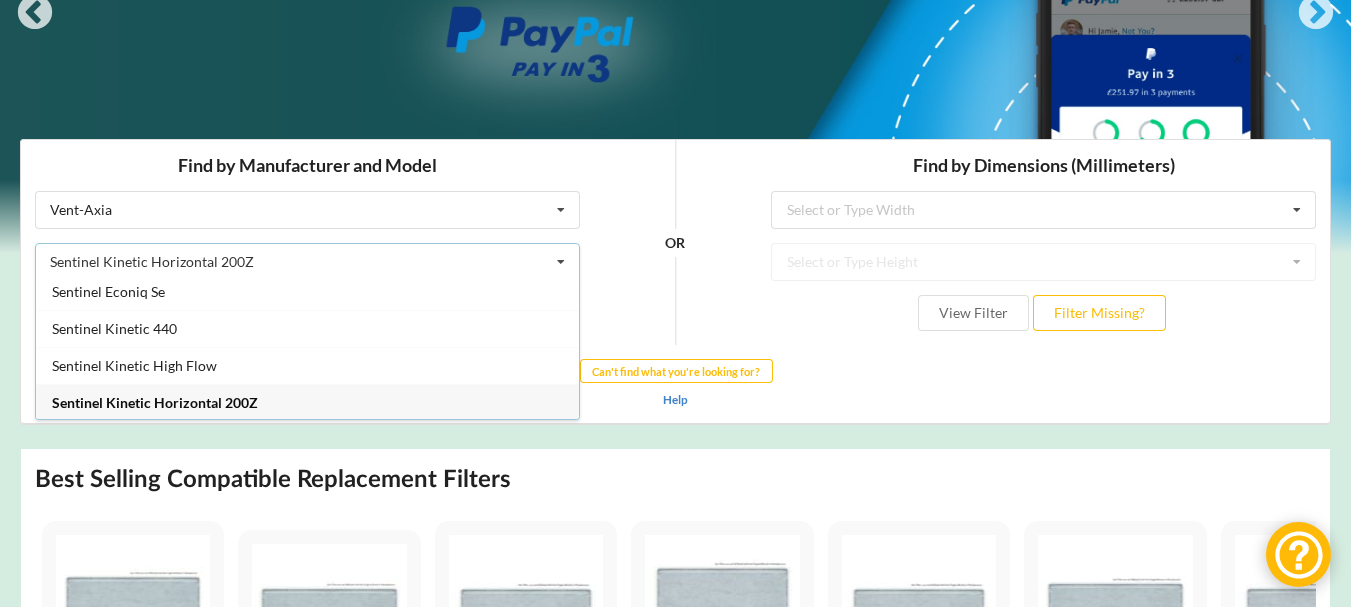 scroll, scrollTop: 1599, scrollLeft: 0, axis: vertical 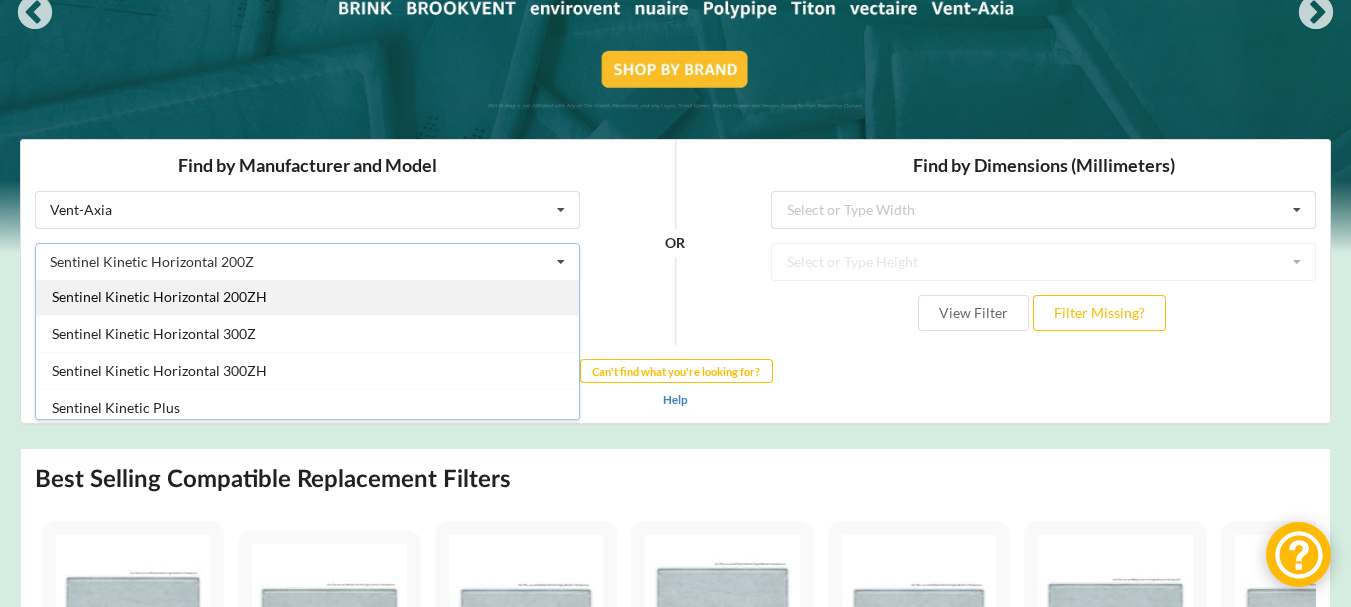 click on "Sentinel Kinetic Horizontal 200ZH" at bounding box center [307, 295] 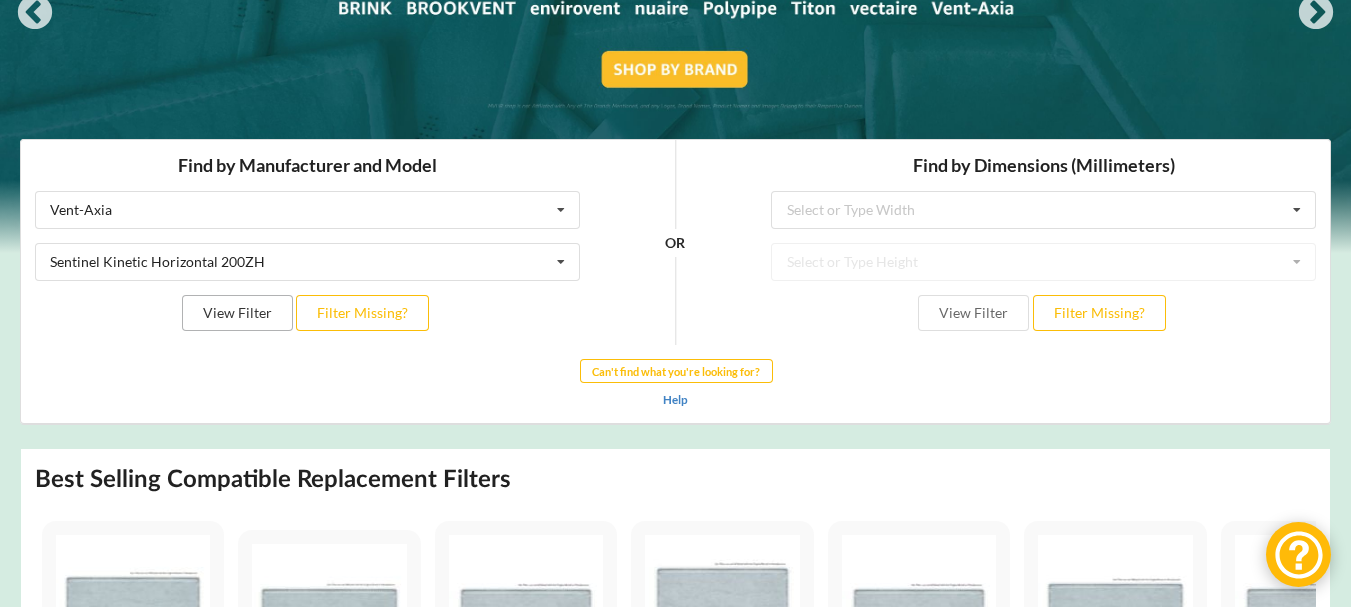 click on "View Filter" at bounding box center (237, 312) 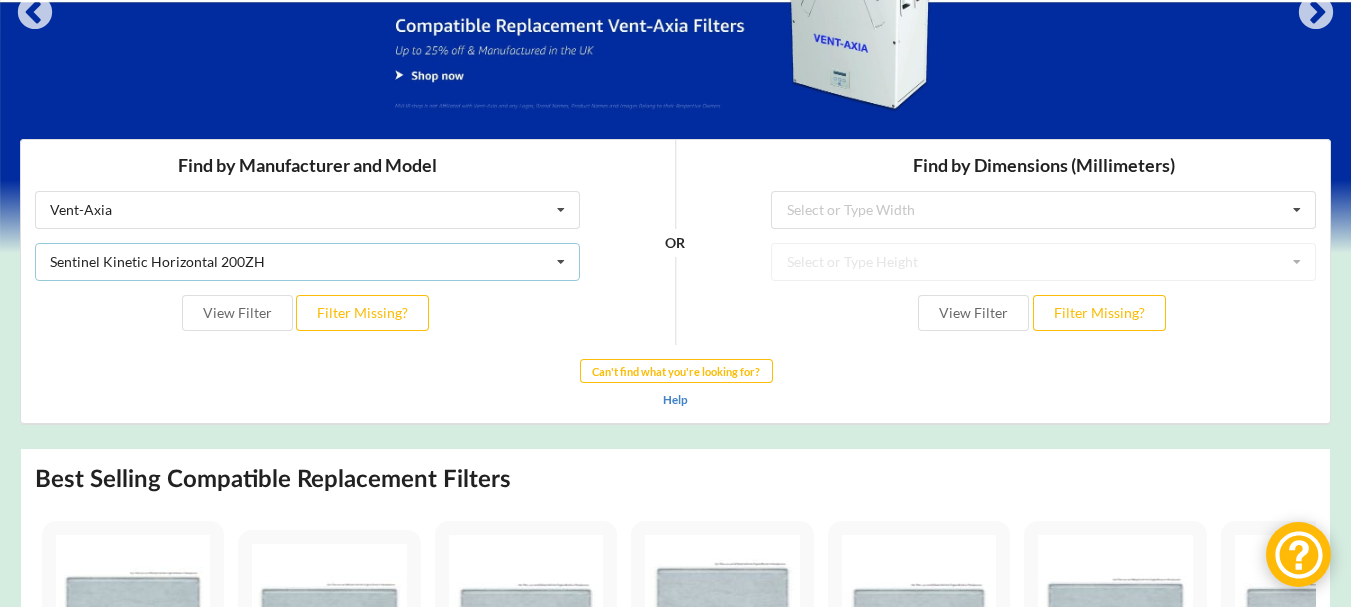 click on "Sentinel Kinetic Horizontal 200ZH Air Minder 290 Air Minder 290 Midi Air Minder 290FB Air Minder 400 Air Minder 400FB AM Plus Maxi FB AM Plus Midi F AM Plus Midi FB HR 400 HR200WJ HR200WK HR204 HR250 HRE 275 HRE 350 HRE 350B Lo Carbon Sentinel Kinetic CWH L Lo-Carbon Astra Lo-Carbon HR204 Lo-Carbon Sentinel Kinetic 230 Lo-Carbon Sentinel Kinetic Advance Lo-Carbon Sentinel Kinetic B Lo-Carbon Sentinel Kinetic BH Lo-Carbon Sentinel Kinetic Cooker Hood B Lo-Carbon Sentinel Kinetic Cooker Hood BH Lo-Carbon Sentinel Kinetic Cooker Hood E Lo-Carbon Sentinel Kinetic Cooker Hood V Lo-Carbon Sentinel Kinetic CSH L Lo-Carbon Sentinel Kinetic CSH L SELV Lo-Carbon Sentinel Kinetic CSH R Lo-Carbon Sentinel Kinetic CSH R SELV Lo-Carbon Sentinel Kinetic CWH L SELV Lo-Carbon Sentinel Kinetic CWH R Lo-Carbon Sentinel Kinetic CWH R SELV Lo-Carbon Sentinel Kinetic E Lo-Carbon Sentinel Kinetic F Lo-Carbon Sentinel Kinetic FH Lo-Carbon Sentinel Kinetic V LoWatt HR204 Sentinel Econiq S Sentinel Econiq SC Sentinel Econiq SCP LH" at bounding box center [307, 261] 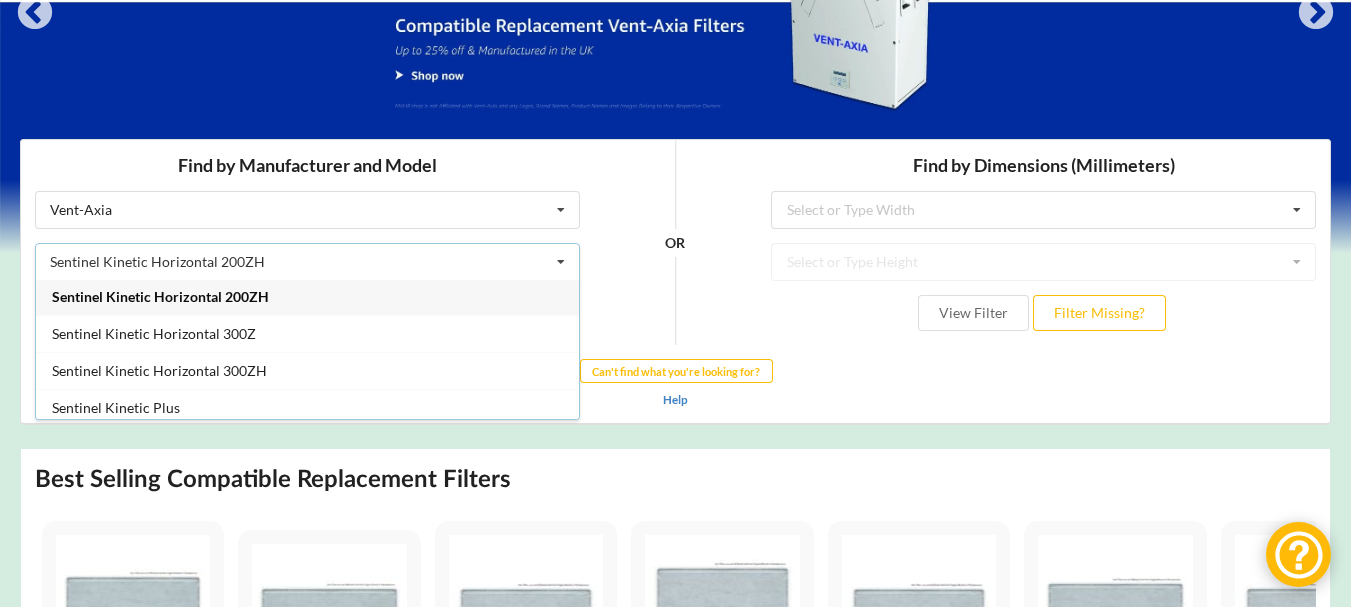 scroll, scrollTop: 1739, scrollLeft: 0, axis: vertical 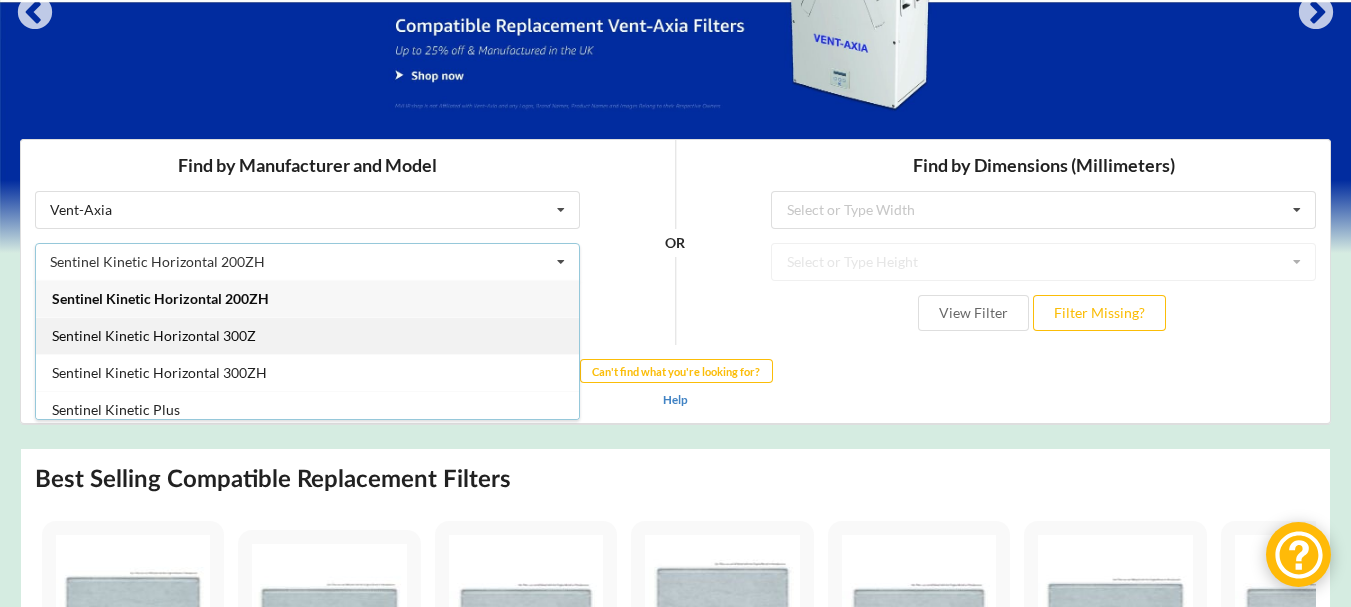 click on "Sentinel Kinetic Horizontal 300Z" at bounding box center (307, 334) 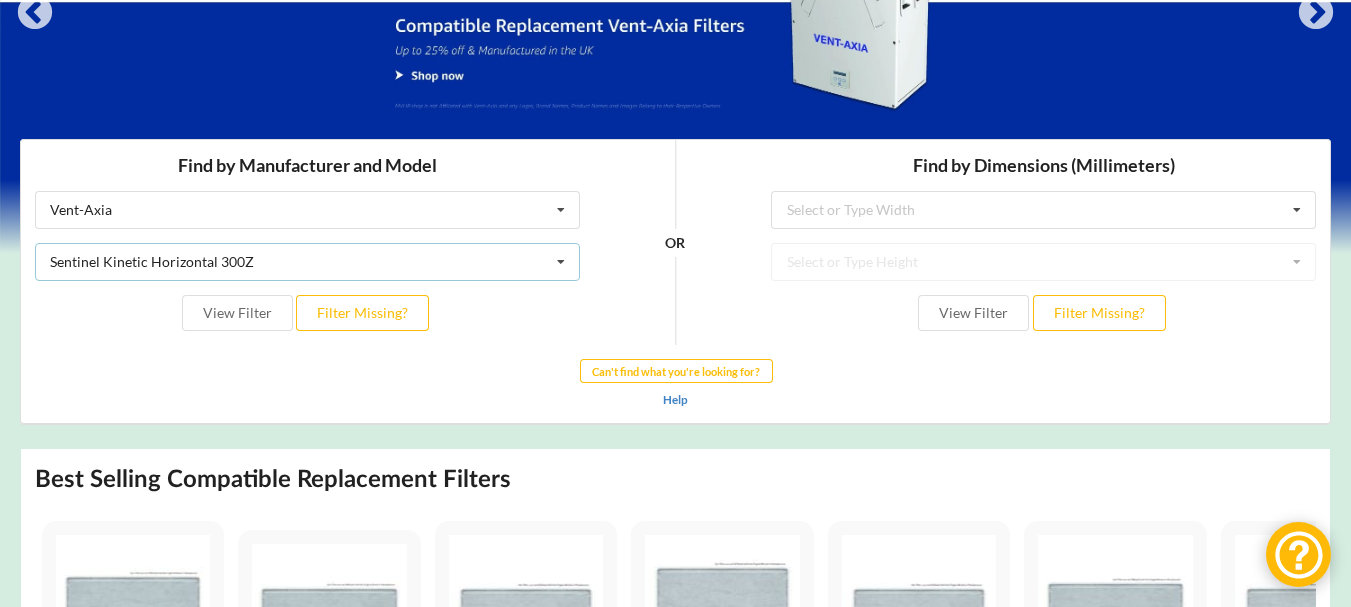 click on "Sentinel Kinetic Horizontal 300Z Air Minder 290 Air Minder 290 Midi Air Minder 290FB Air Minder 400 Air Minder 400FB AM Plus Maxi FB AM Plus Midi F AM Plus Midi FB HR 400 HR200WJ HR200WK HR204 HR250 HRE 275 HRE 350 HRE 350B Lo Carbon Sentinel Kinetic CWH L Lo-Carbon Astra Lo-Carbon HR204 Lo-Carbon Sentinel Kinetic 230 Lo-Carbon Sentinel Kinetic Advance Lo-Carbon Sentinel Kinetic B Lo-Carbon Sentinel Kinetic BH Lo-Carbon Sentinel Kinetic Cooker Hood B Lo-Carbon Sentinel Kinetic Cooker Hood BH Lo-Carbon Sentinel Kinetic Cooker Hood E Lo-Carbon Sentinel Kinetic Cooker Hood V Lo-Carbon Sentinel Kinetic CSH L Lo-Carbon Sentinel Kinetic CSH L SELV Lo-Carbon Sentinel Kinetic CSH R Lo-Carbon Sentinel Kinetic CSH R SELV Lo-Carbon Sentinel Kinetic CWH L SELV Lo-Carbon Sentinel Kinetic CWH R Lo-Carbon Sentinel Kinetic CWH R SELV Lo-Carbon Sentinel Kinetic E Lo-Carbon Sentinel Kinetic F Lo-Carbon Sentinel Kinetic FH Lo-Carbon Sentinel Kinetic V LoWatt HR204 Sentinel Econiq S Sentinel Econiq SC Sentinel Econiq SCP LH" at bounding box center [307, 261] 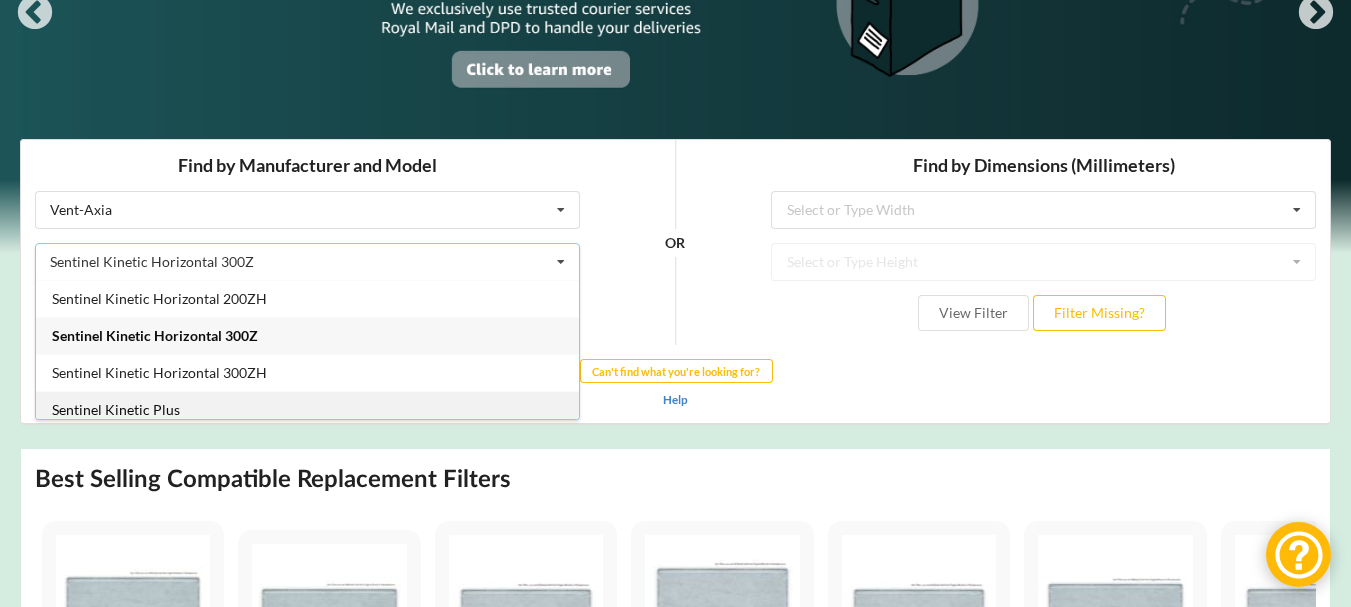 click on "Sentinel Kinetic Plus" at bounding box center (307, 408) 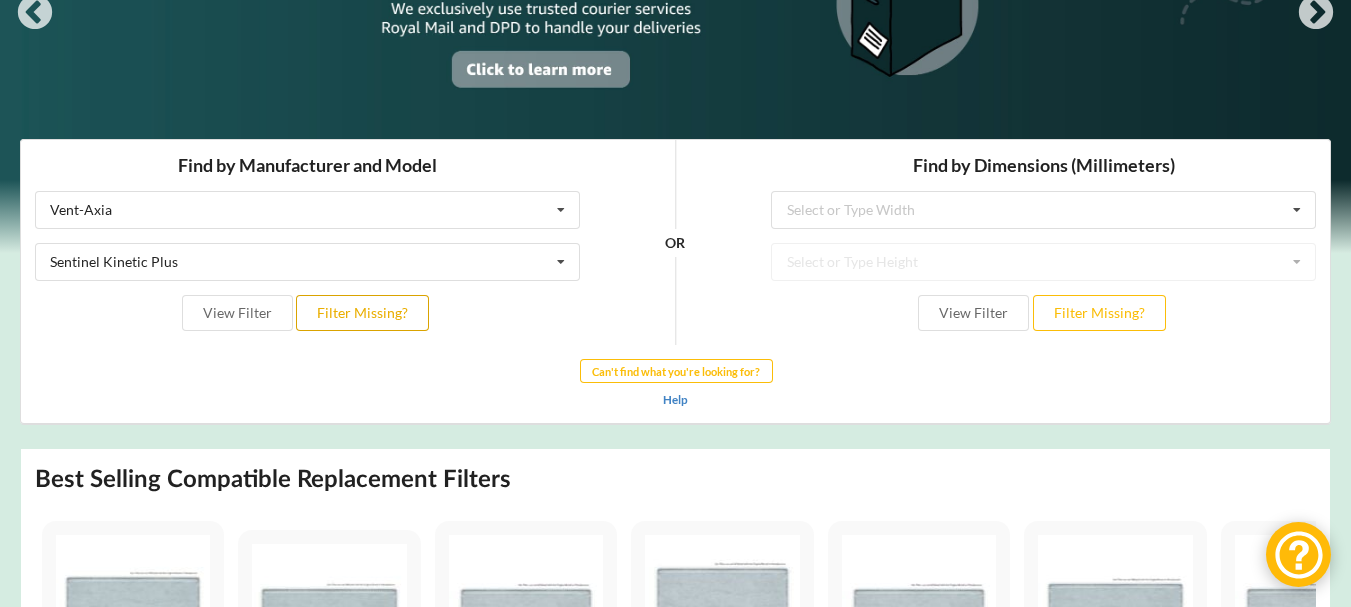 click on "Filter Missing?" at bounding box center (362, 312) 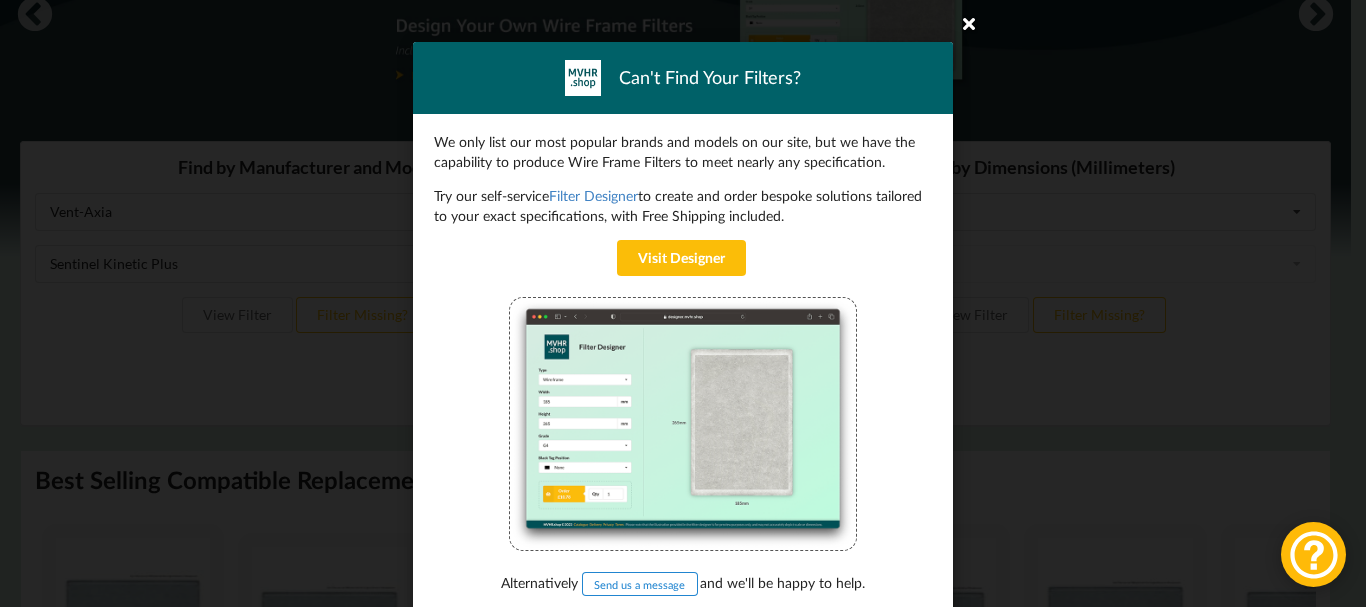click at bounding box center [969, 23] 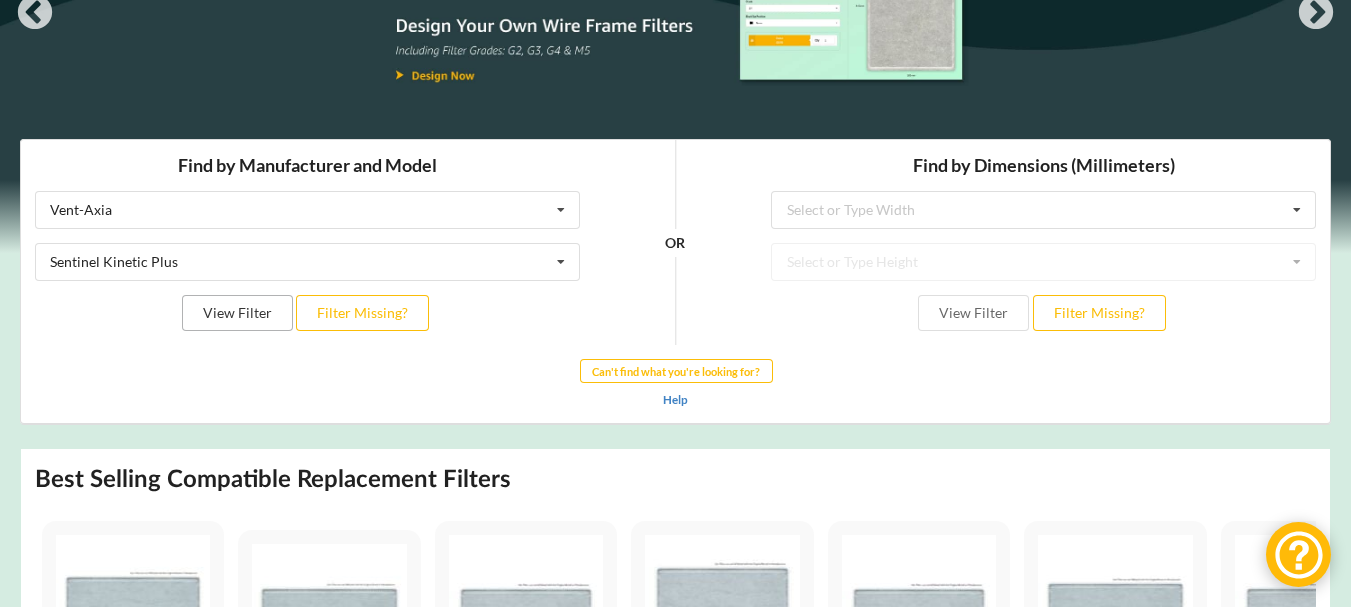 click on "View Filter" at bounding box center (237, 312) 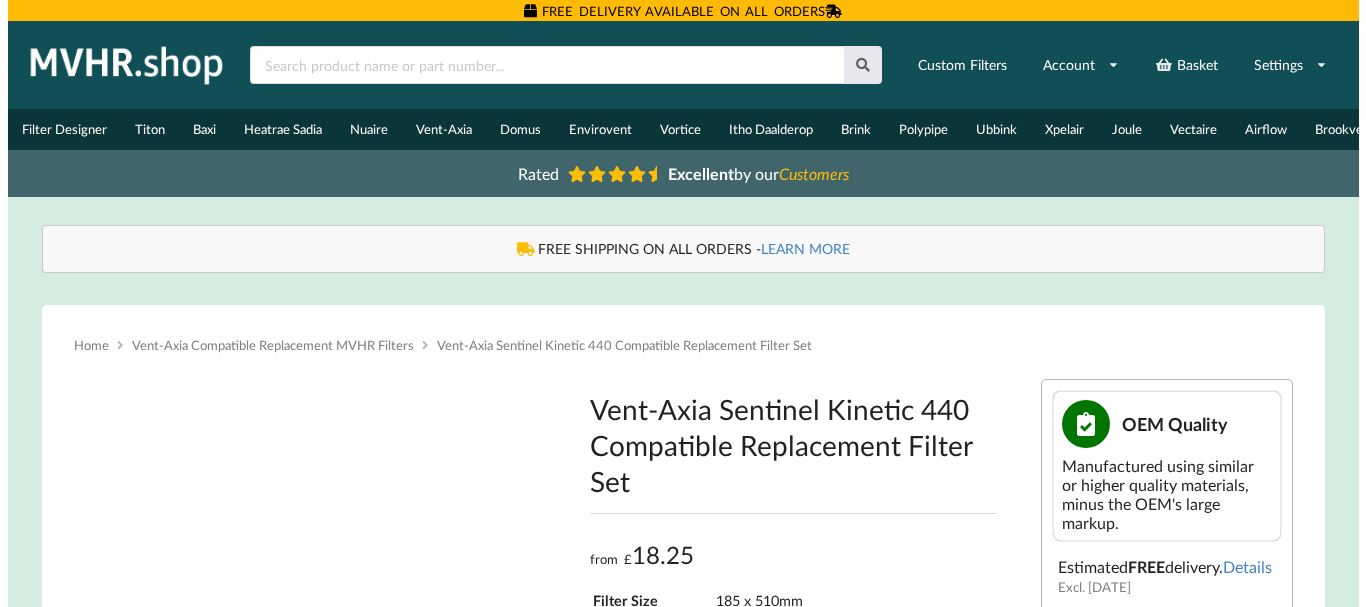 scroll, scrollTop: 0, scrollLeft: 0, axis: both 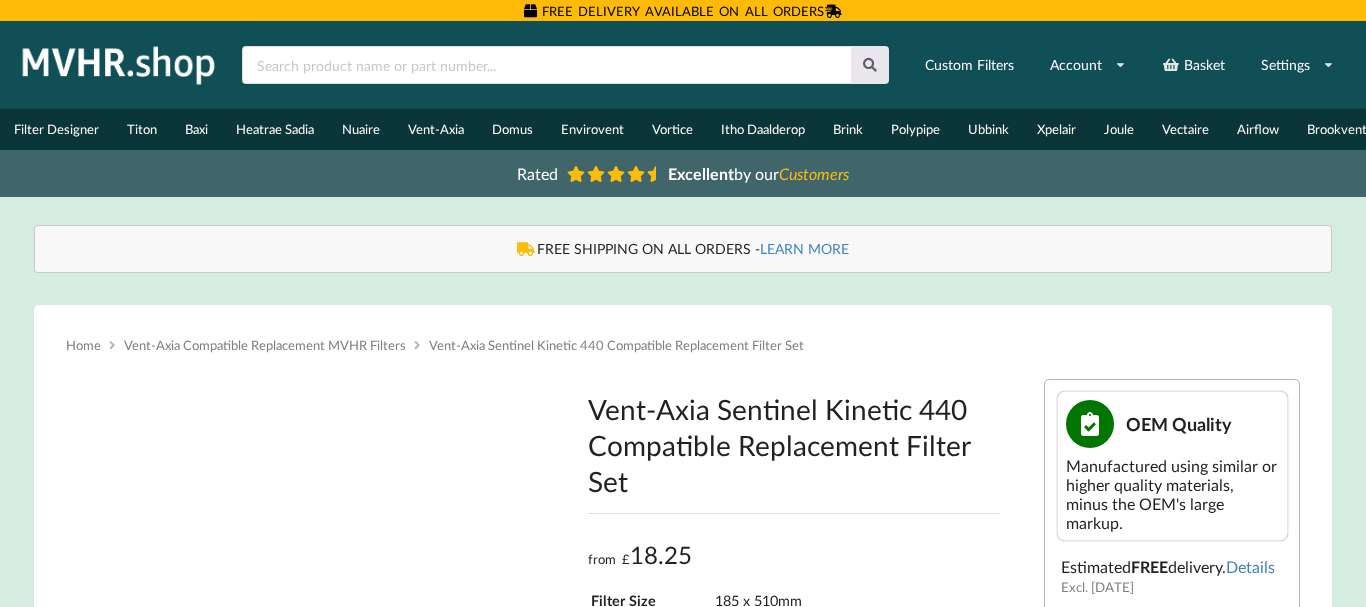 type on "**********" 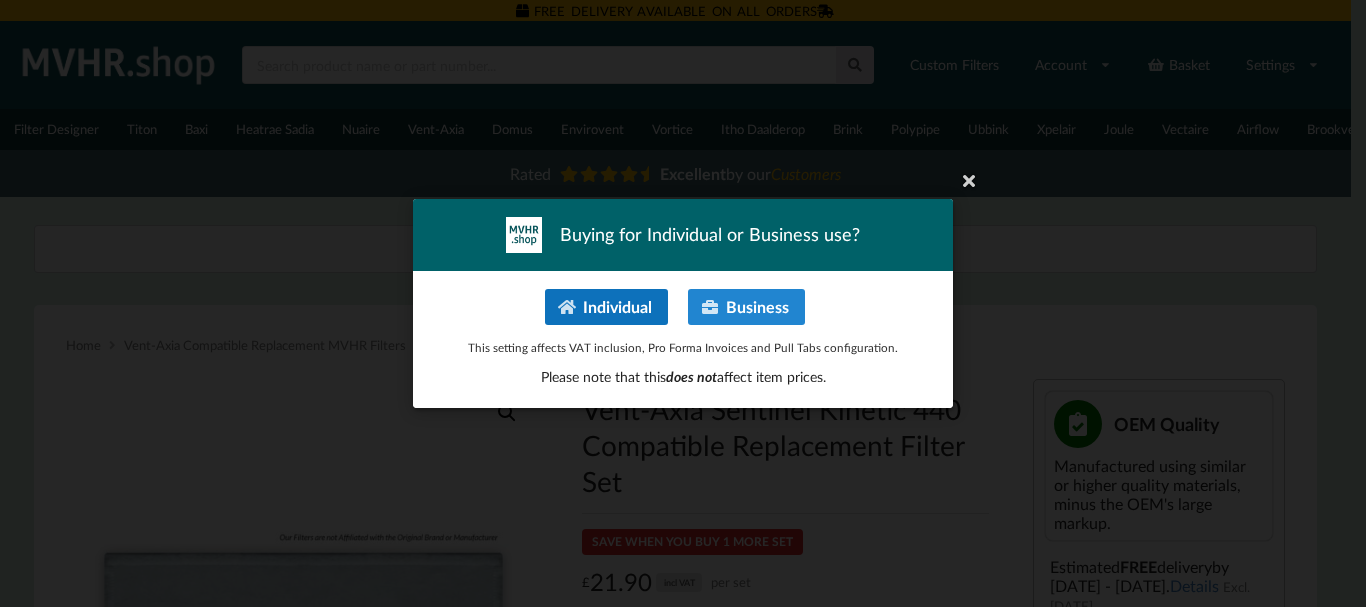scroll, scrollTop: 0, scrollLeft: 0, axis: both 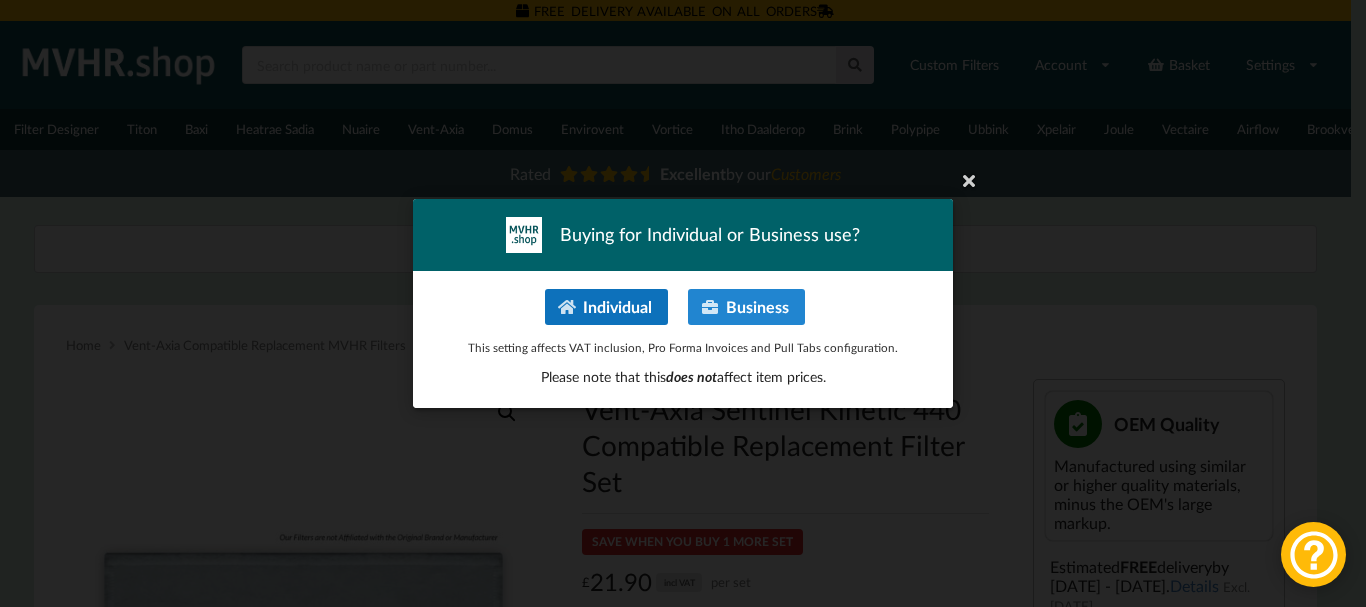 click on "Individual" at bounding box center (606, 307) 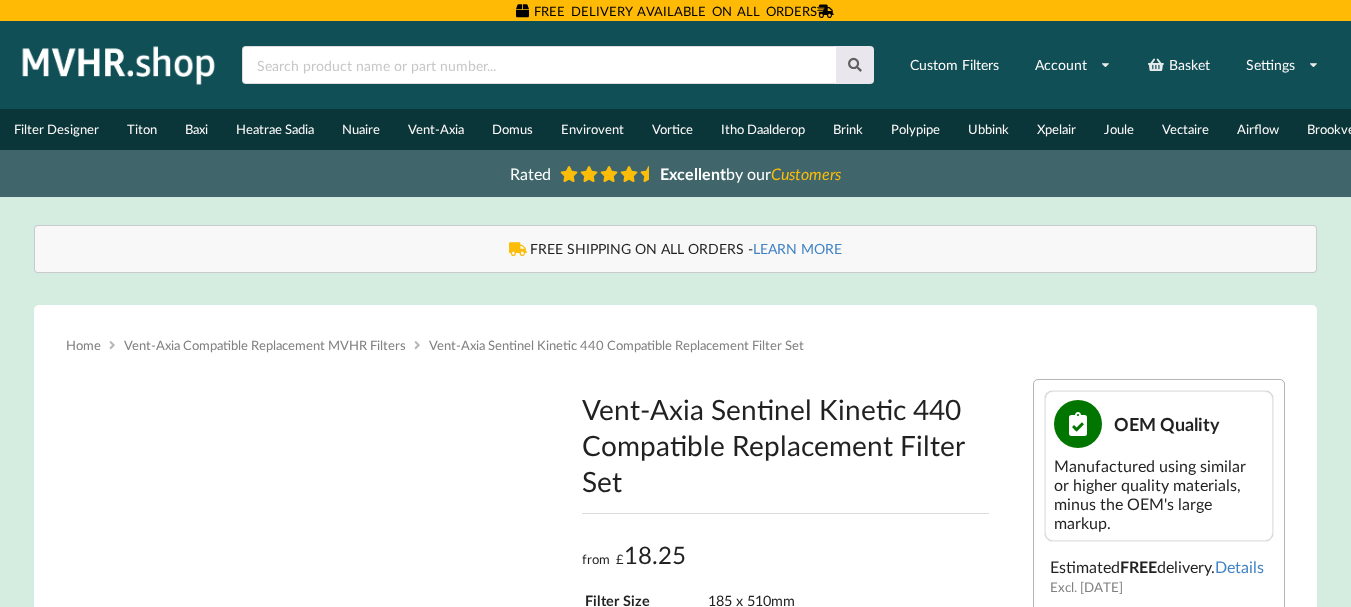 type on "**********" 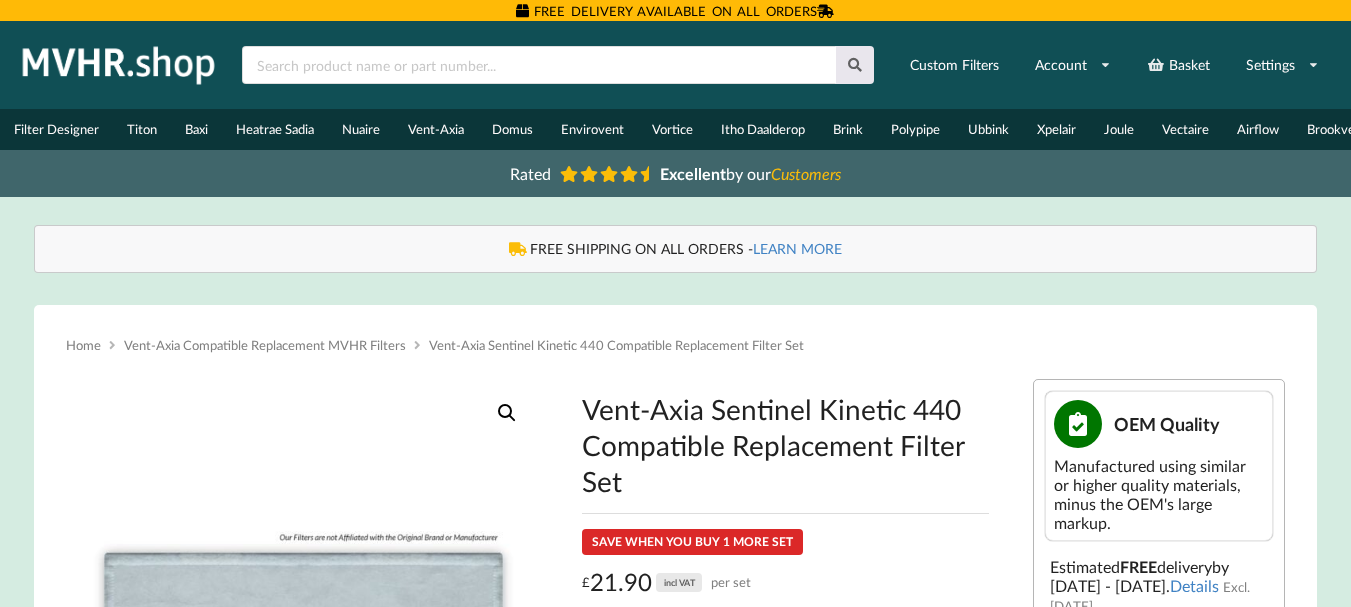 scroll, scrollTop: 0, scrollLeft: 0, axis: both 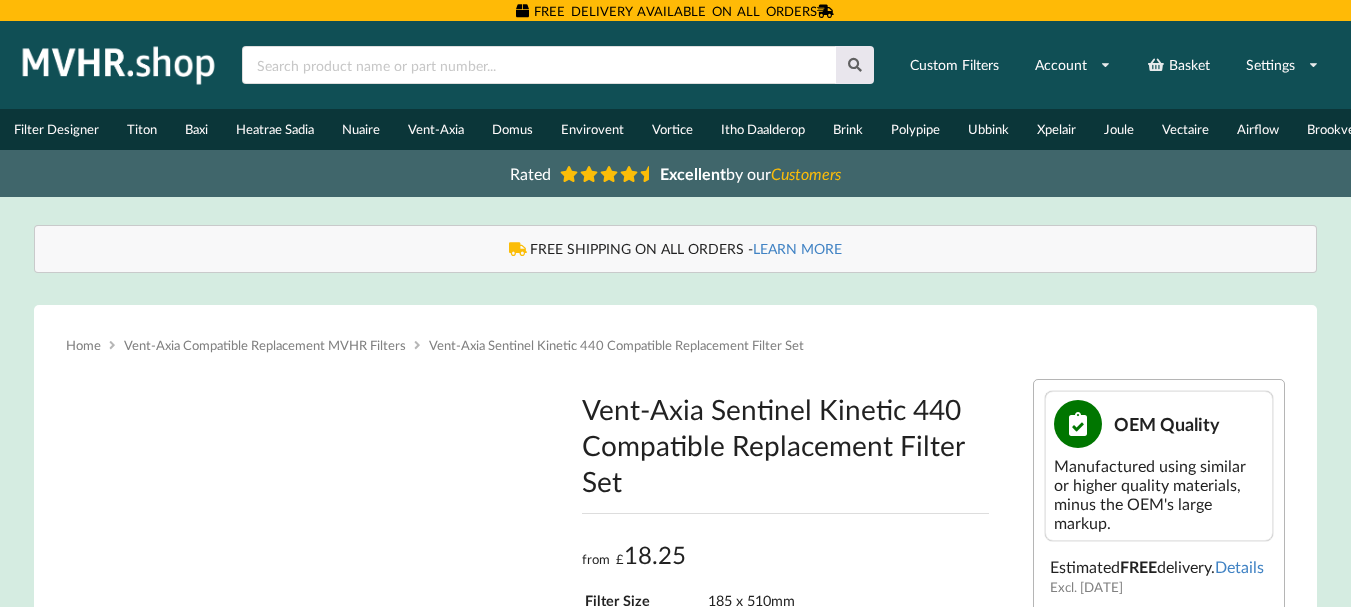 type on "**********" 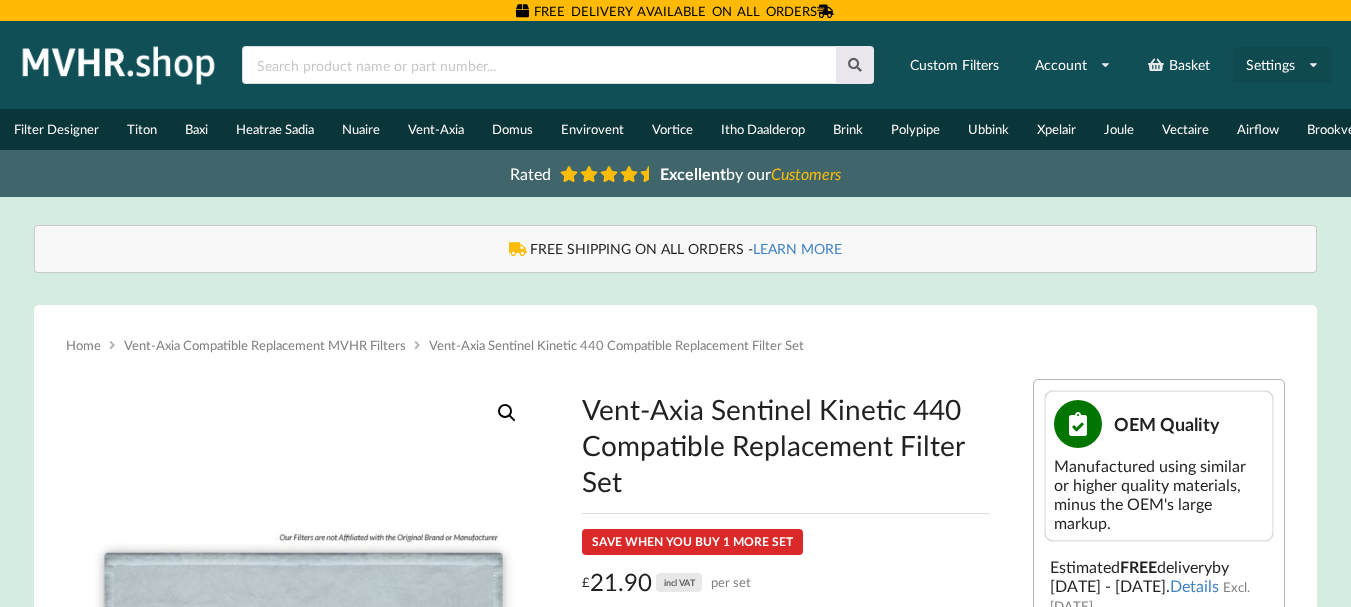 scroll, scrollTop: 0, scrollLeft: 0, axis: both 